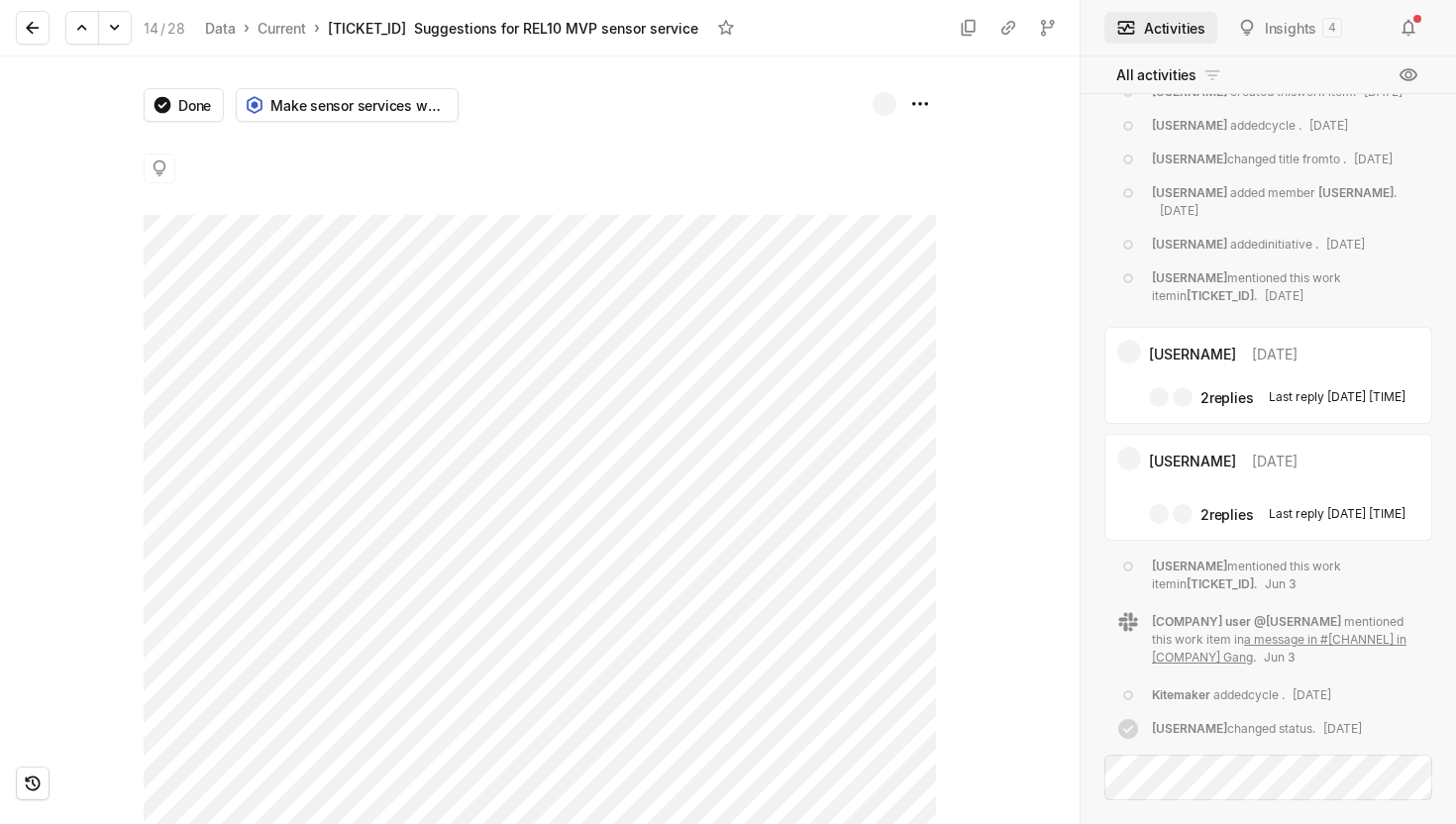 scroll, scrollTop: 0, scrollLeft: 0, axis: both 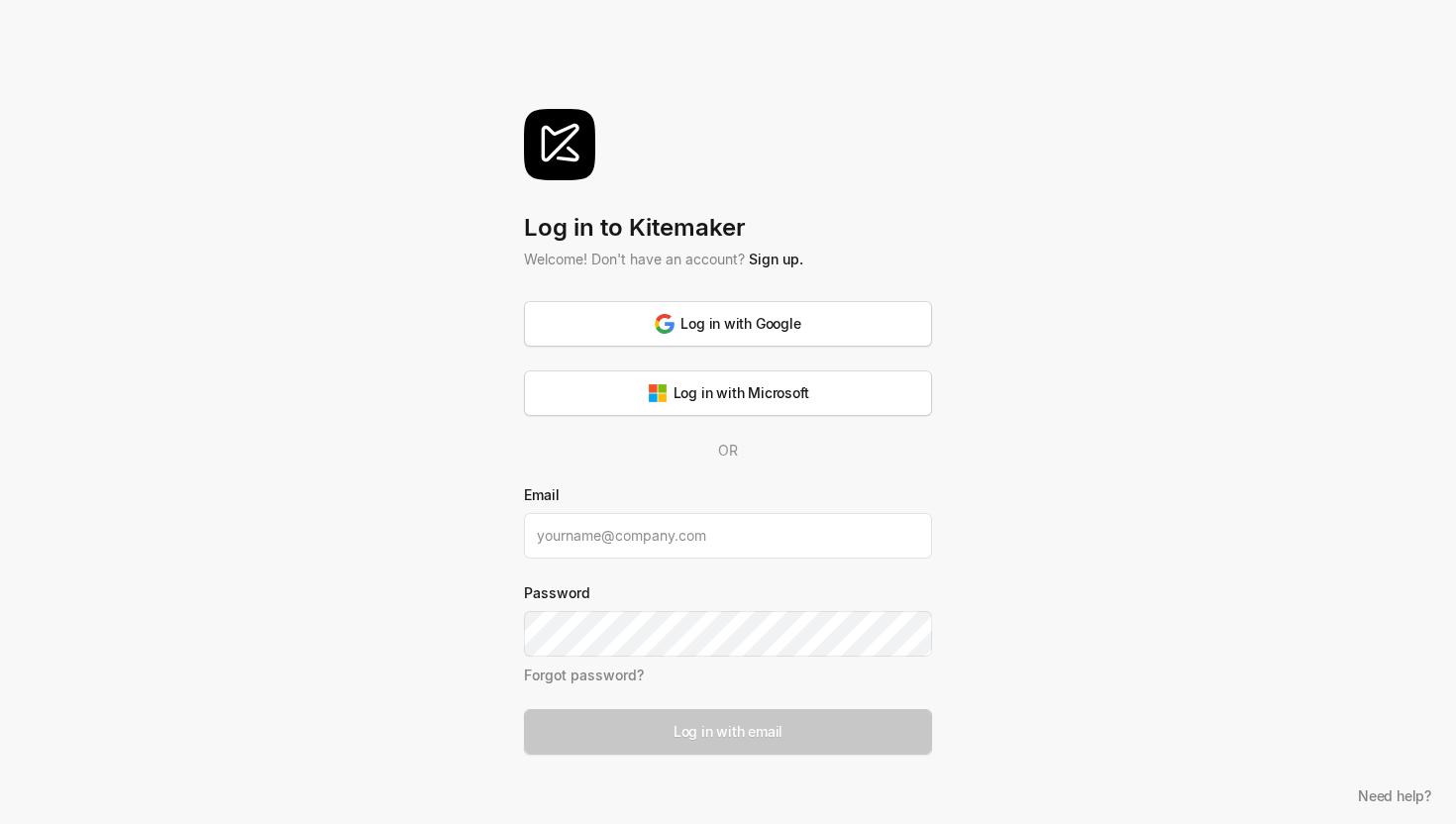 type on "marthe@sensorita.com" 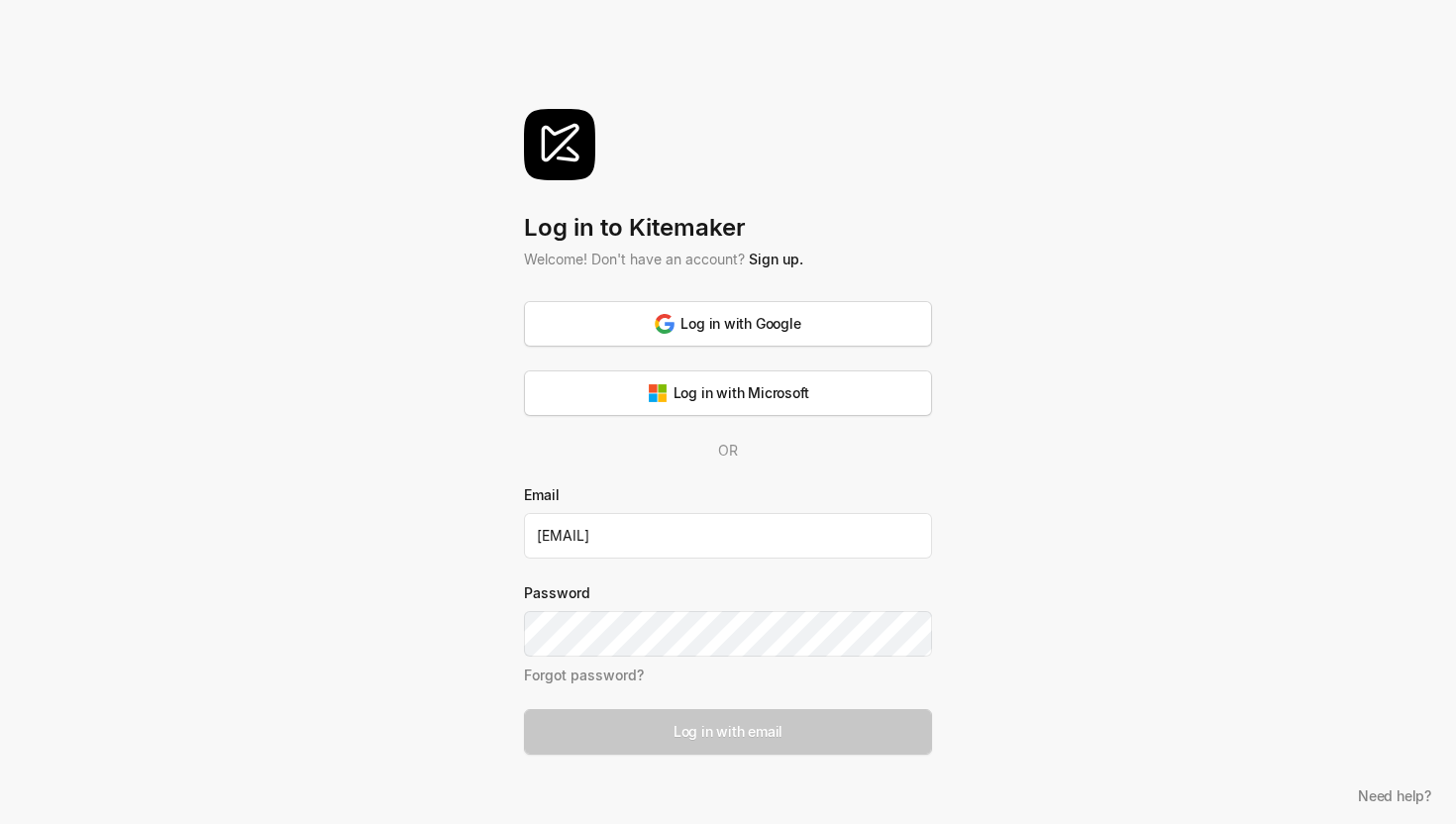 click on "Log in to Kitemaker Welcome! Don't have an account?   Sign up.  Log in with   Google  Log in with   Microsoft OR Email marthe@sensorita.com Password Forgot password? Log in with email Need help?" at bounding box center (728, 412) 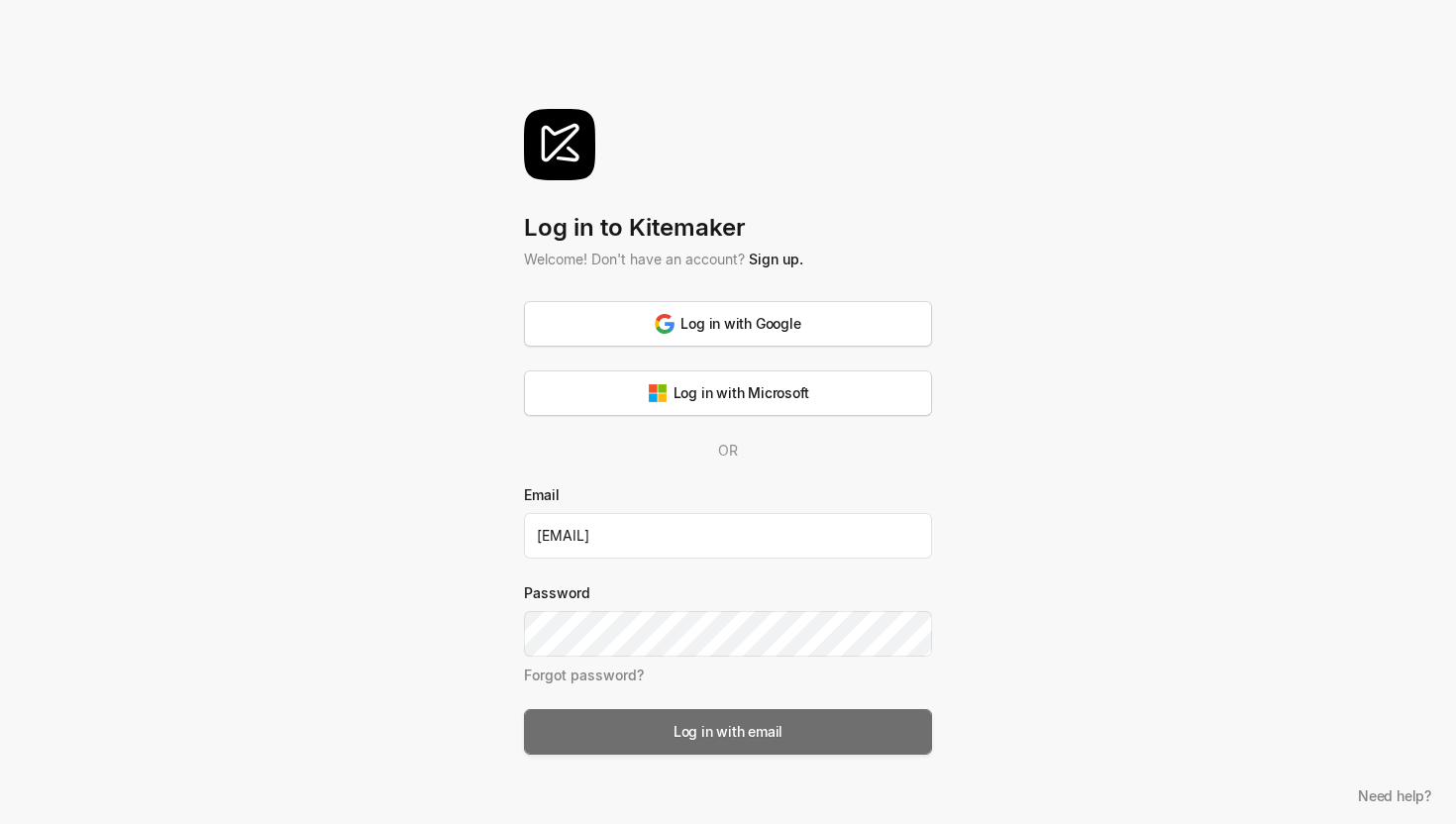 click on "Log in with email" at bounding box center (728, 732) 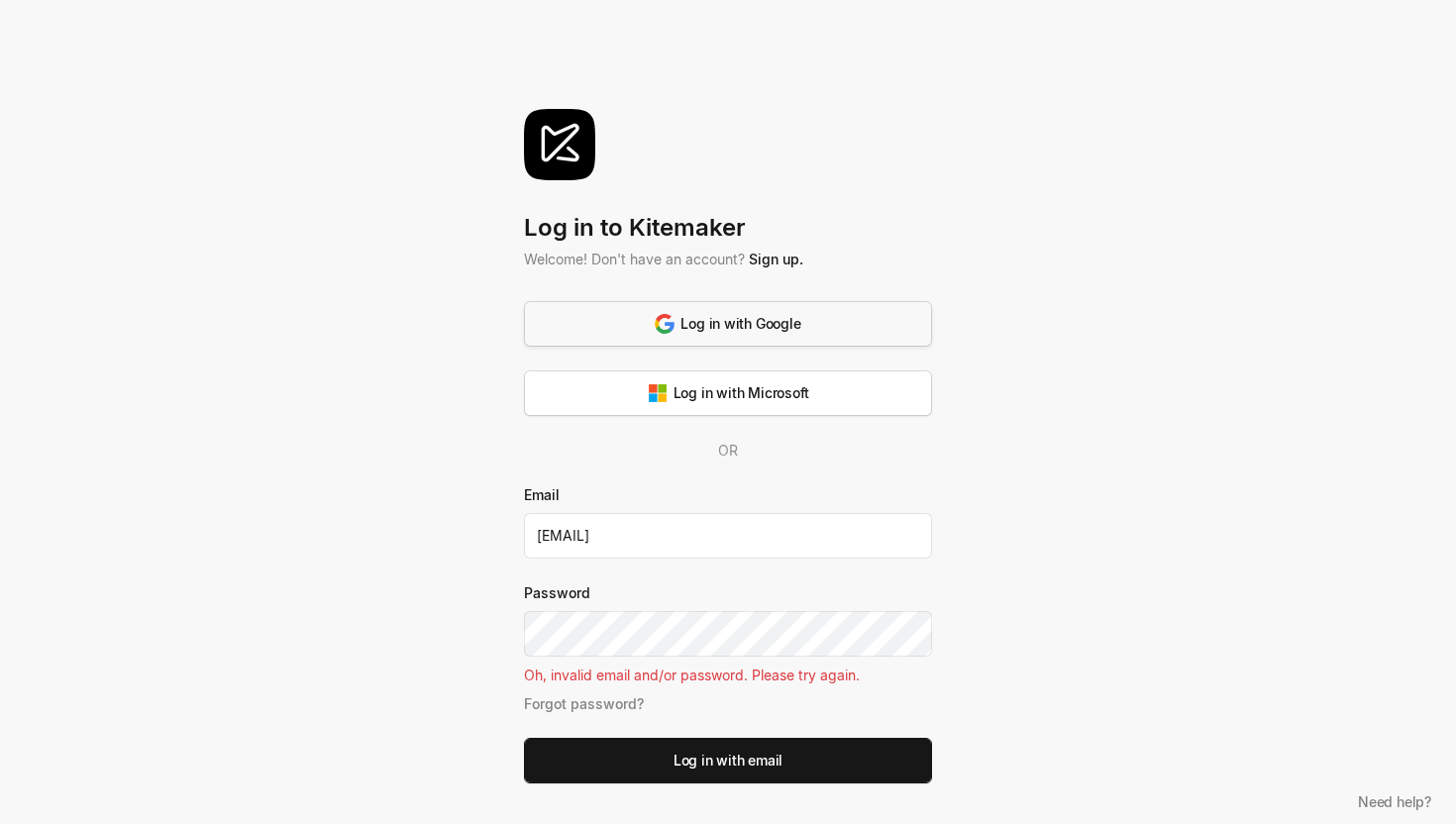 click on "Log in with   Google" at bounding box center [727, 323] 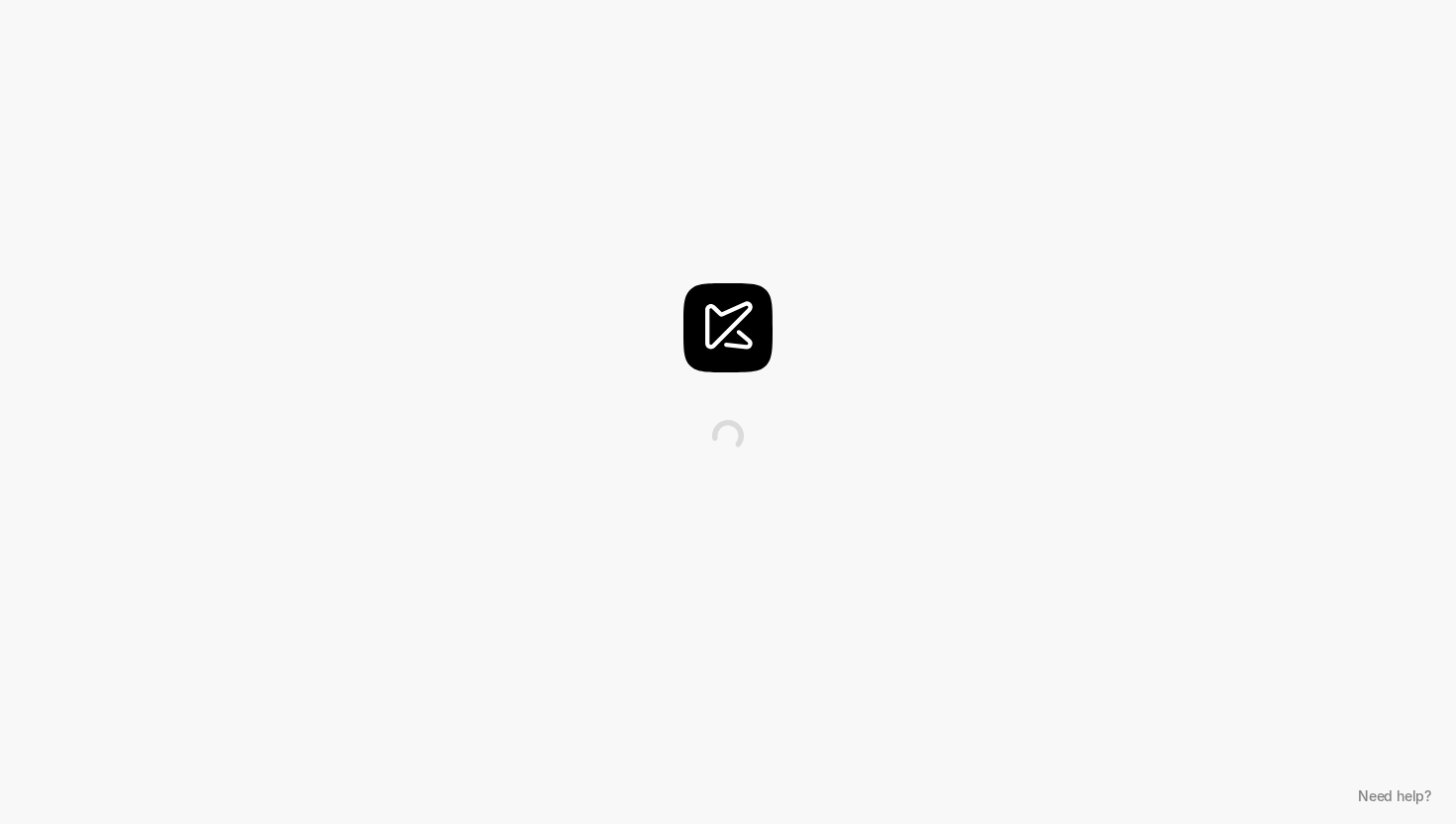 scroll, scrollTop: 0, scrollLeft: 0, axis: both 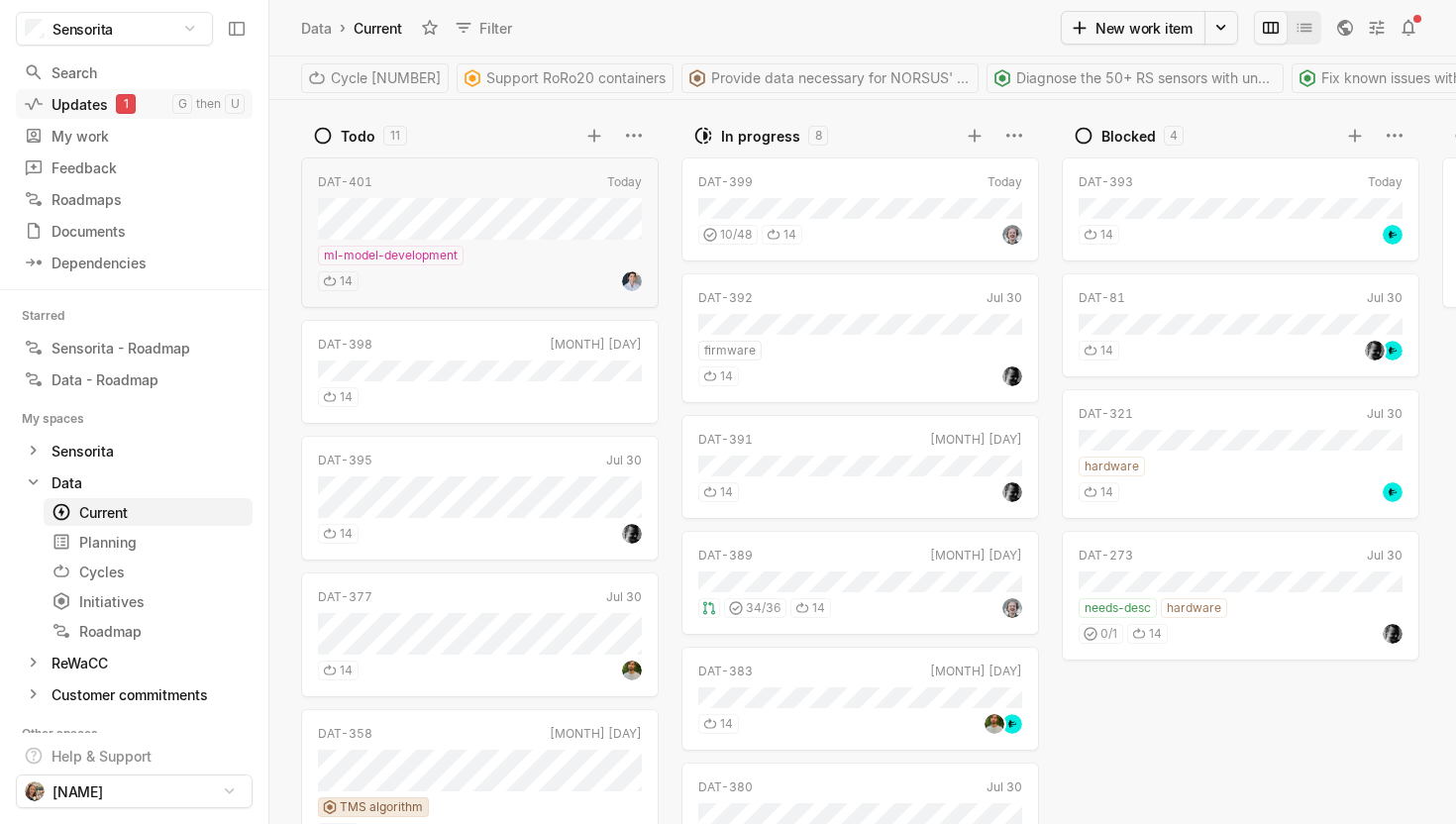 click on "Updates 1" at bounding box center [98, 104] 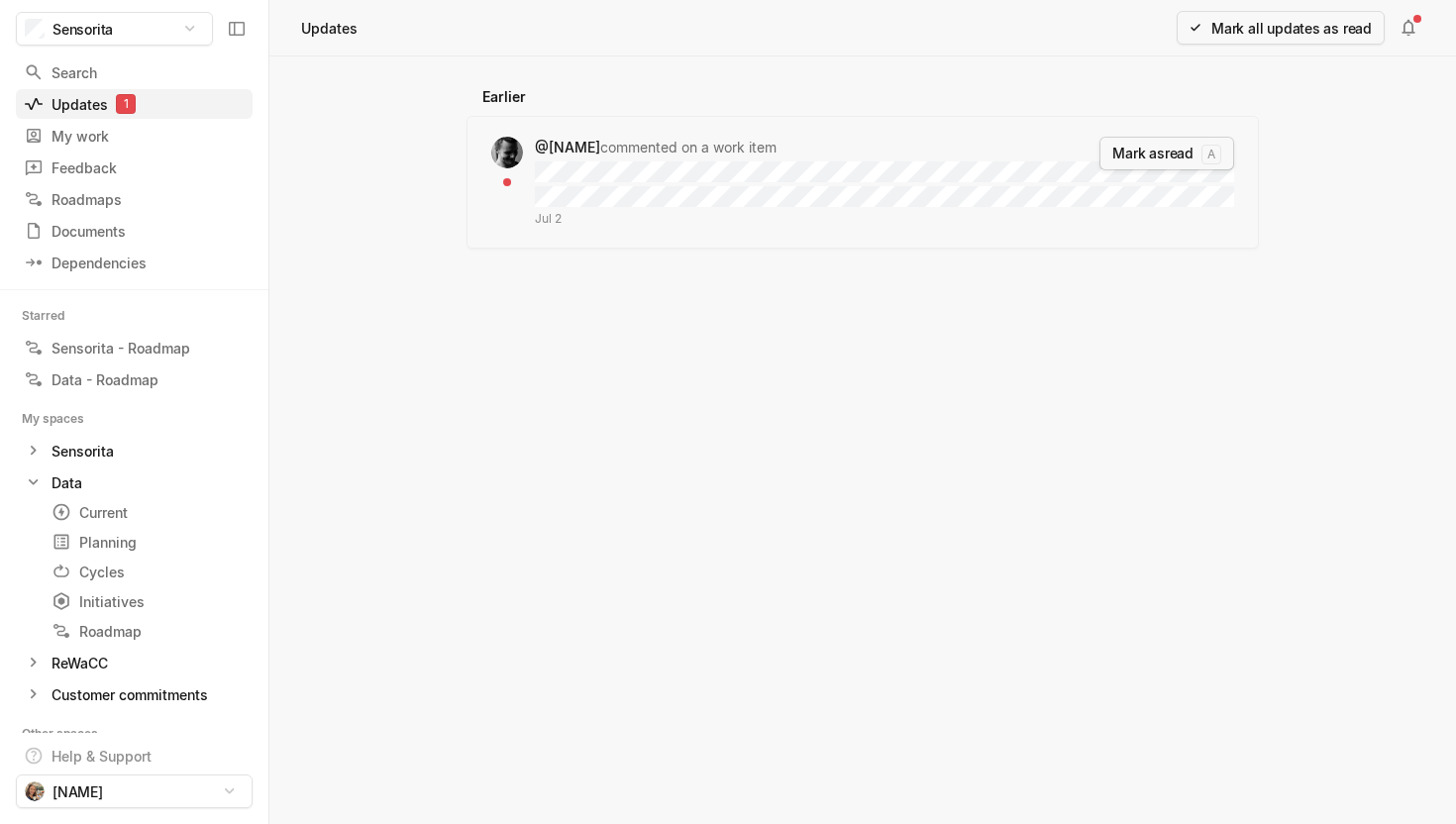 click on "Mark as read a" at bounding box center (1167, 154) 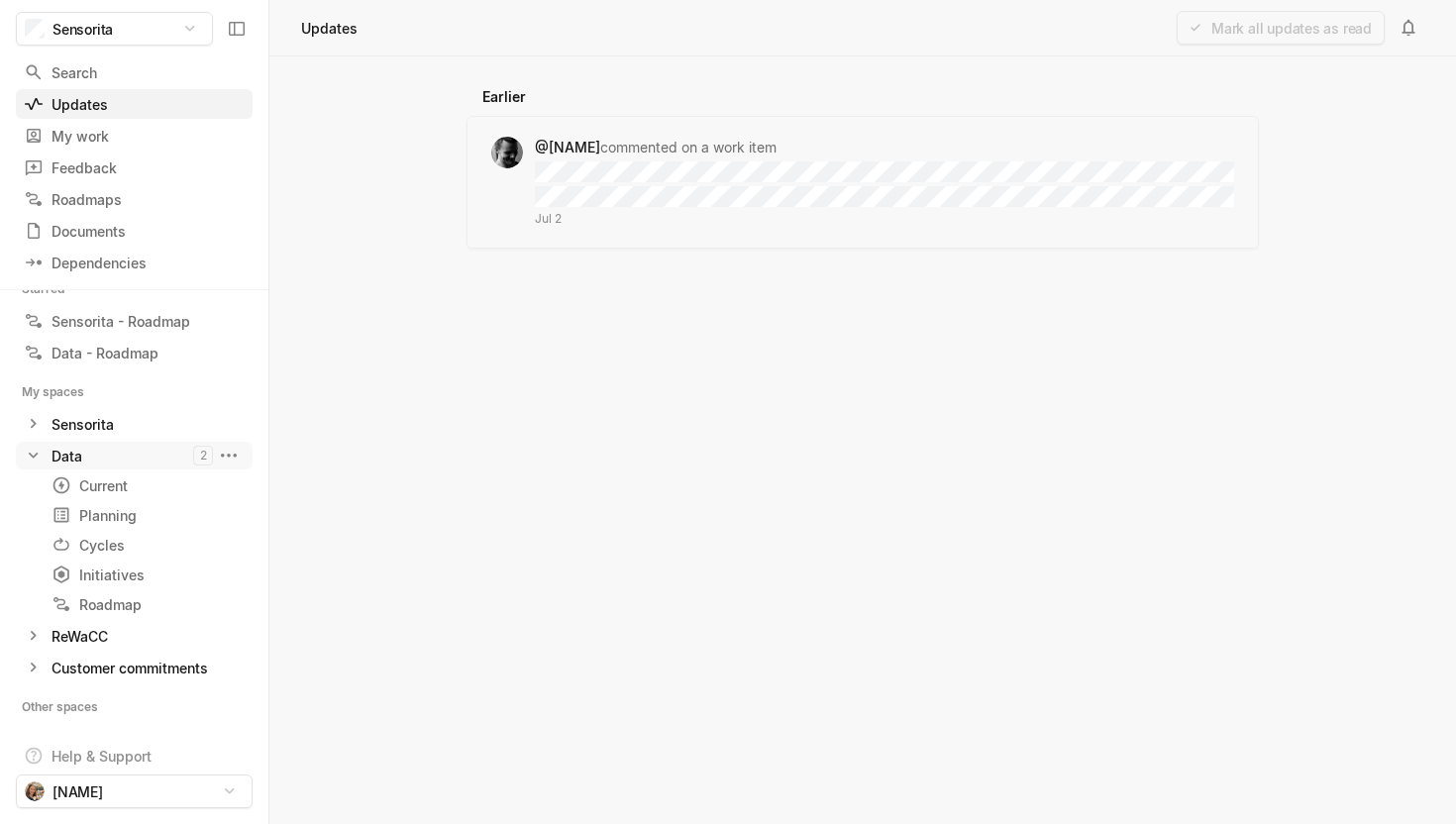 scroll, scrollTop: 0, scrollLeft: 0, axis: both 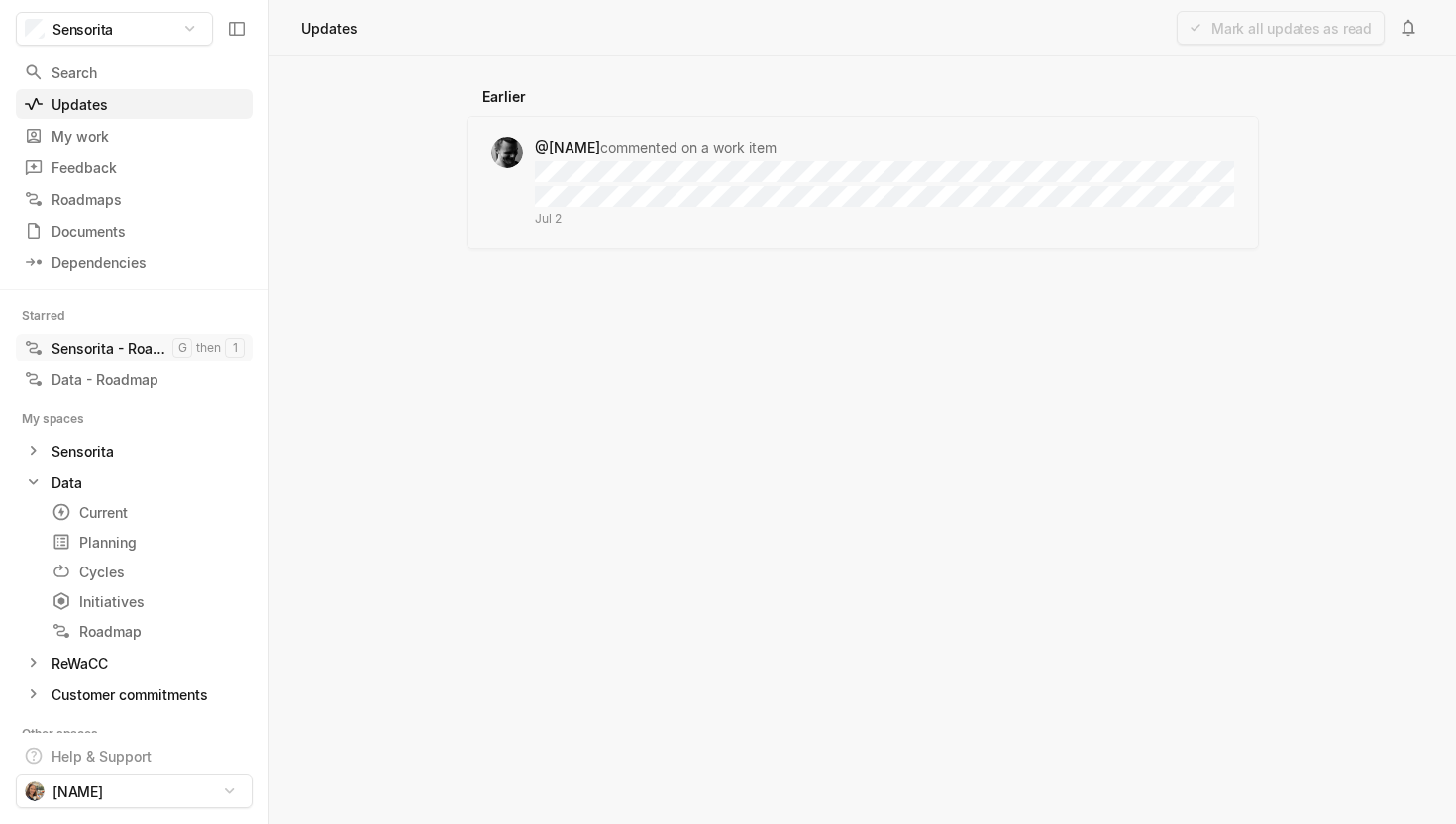 click on "Sensorita - Roadmap g then 1" at bounding box center [134, 348] 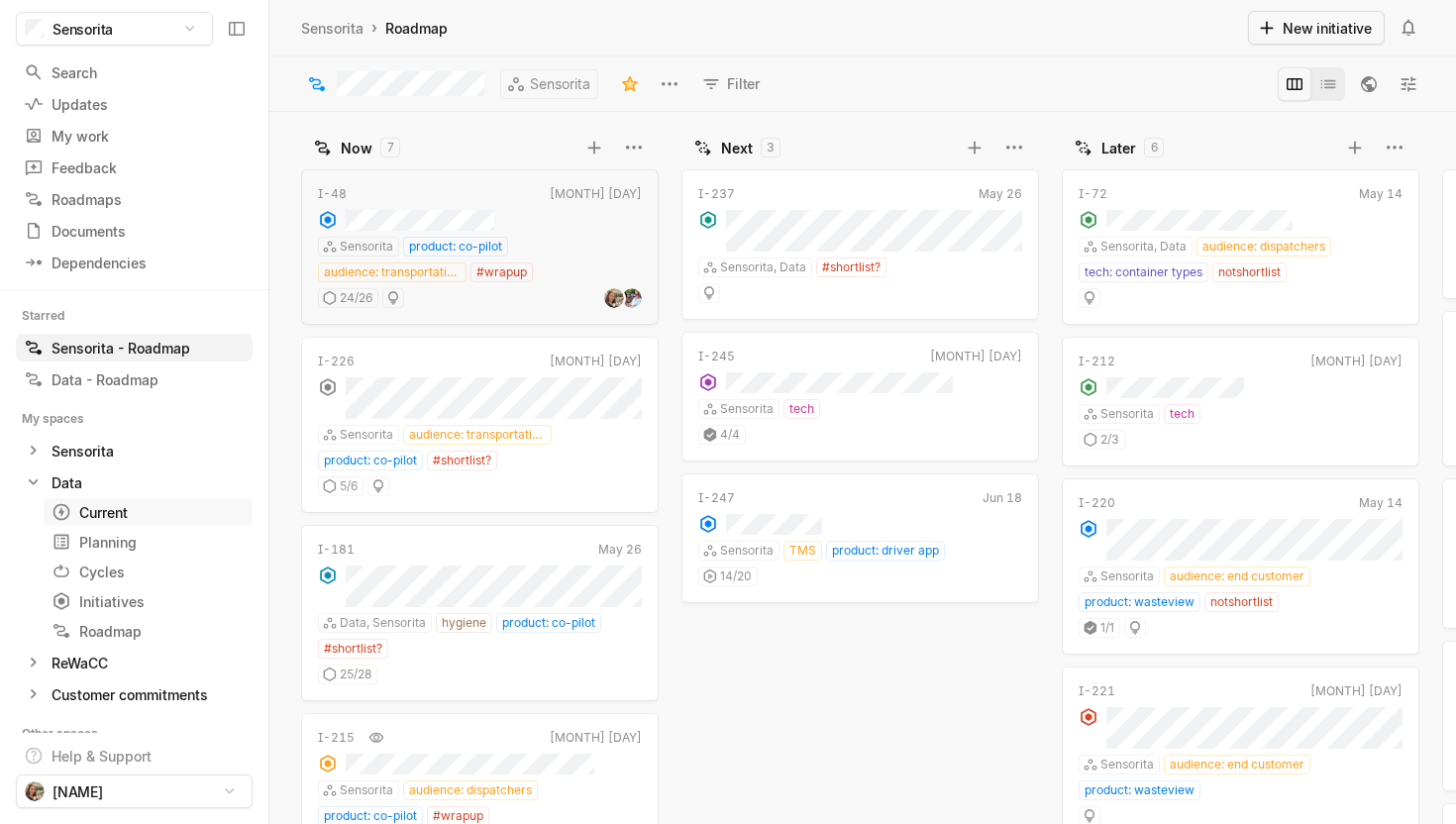 click on "Current" at bounding box center [112, 512] 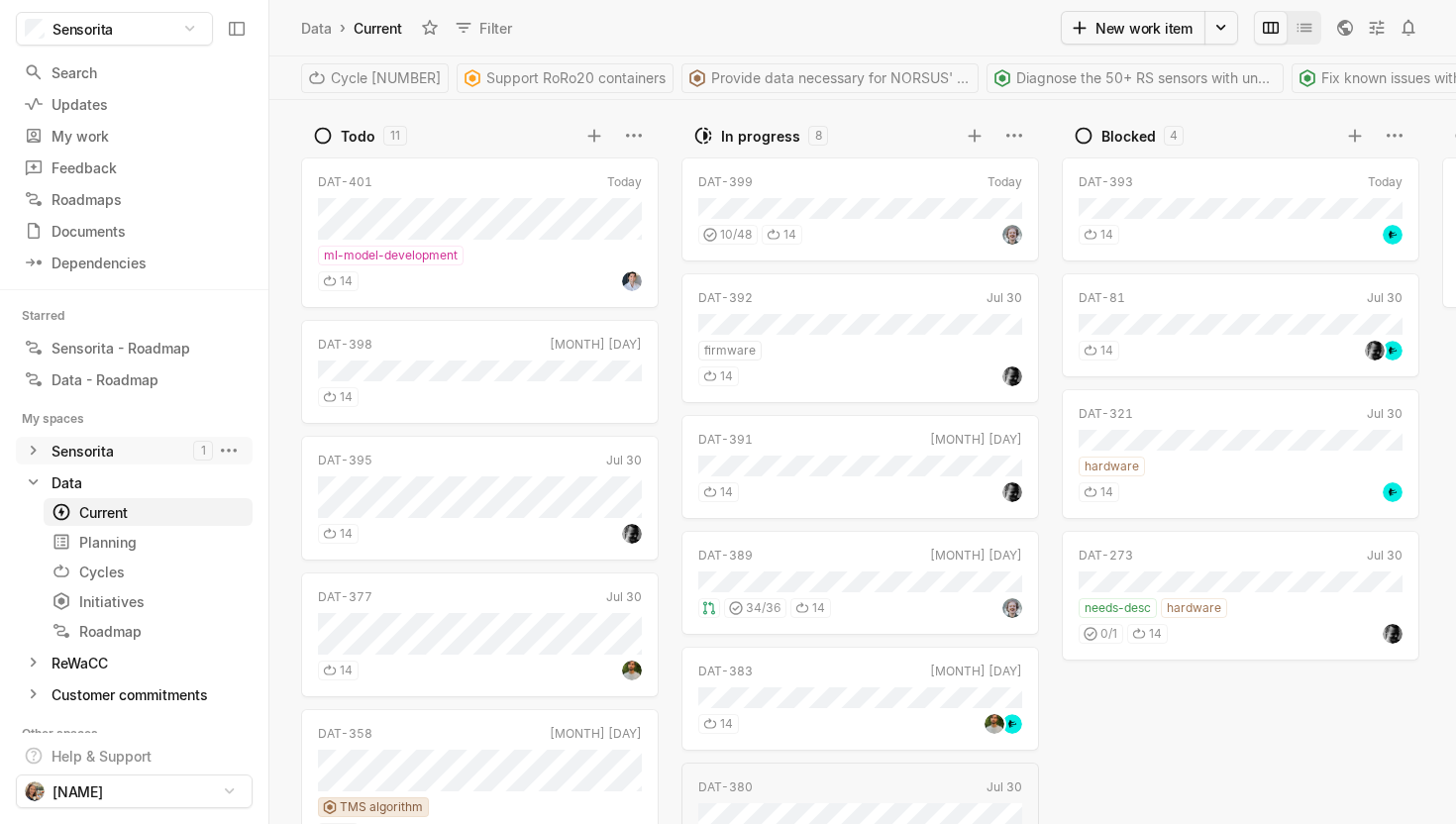 click 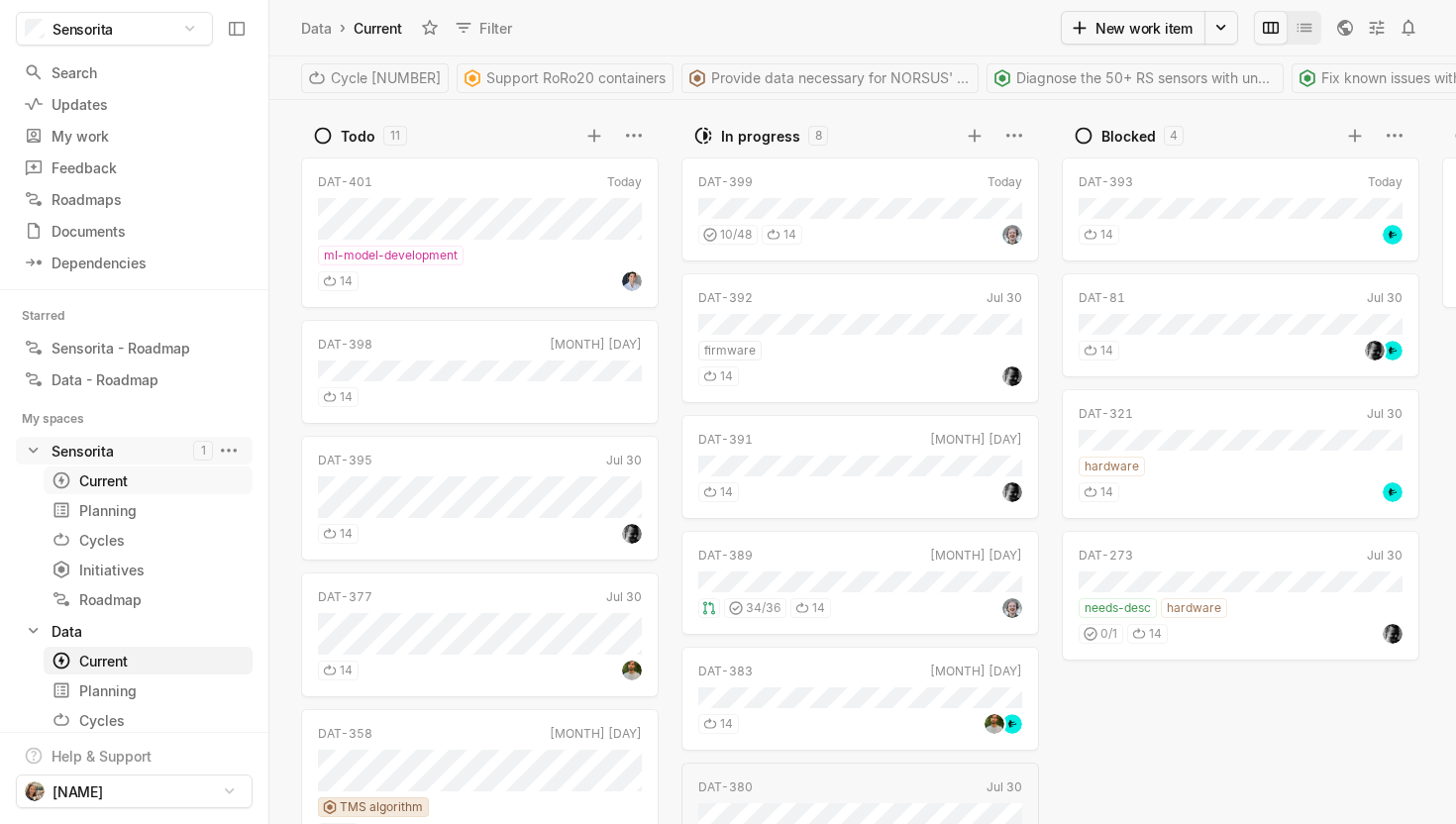 click on "Current" at bounding box center [112, 480] 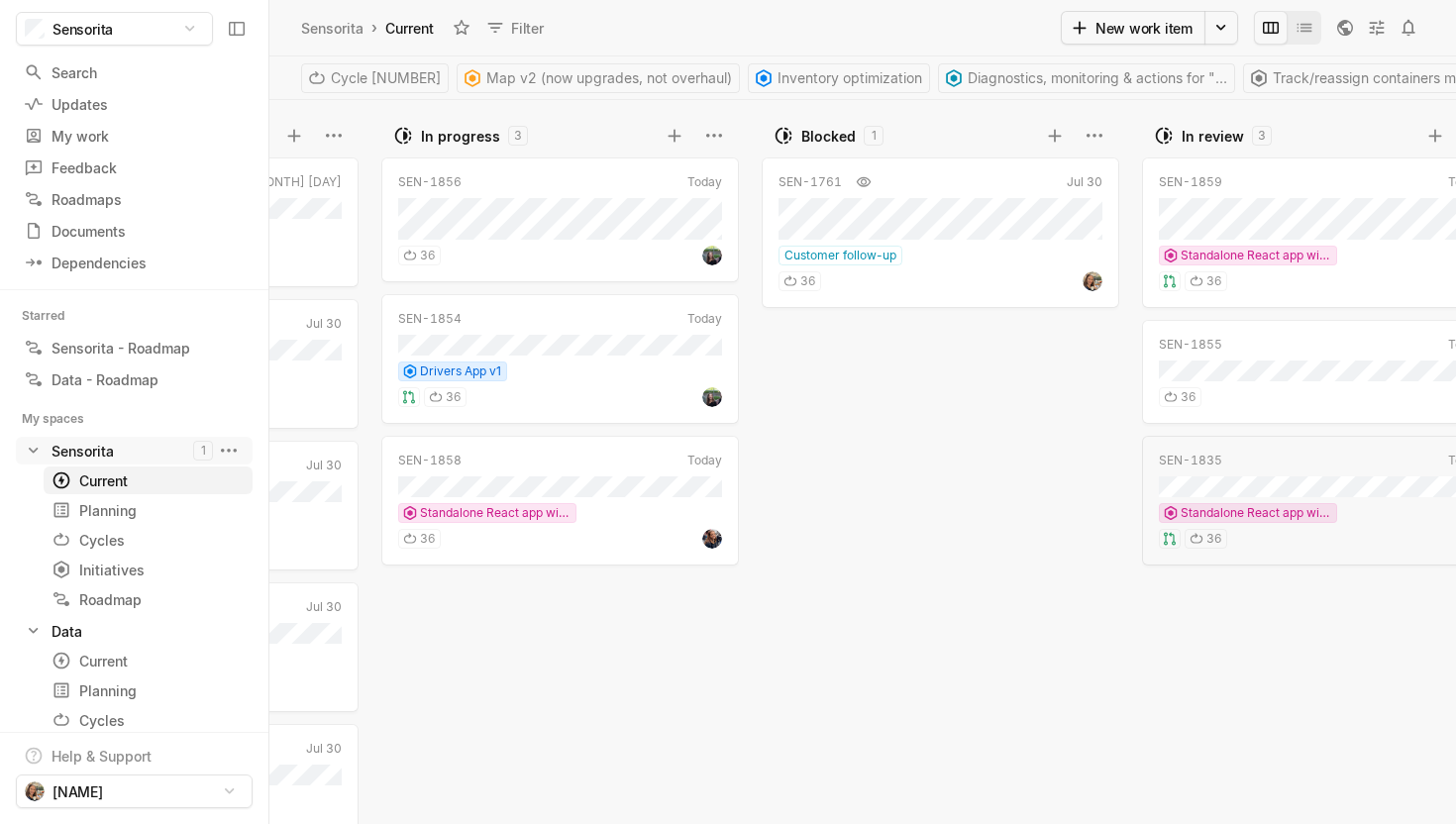 scroll, scrollTop: 0, scrollLeft: 301, axis: horizontal 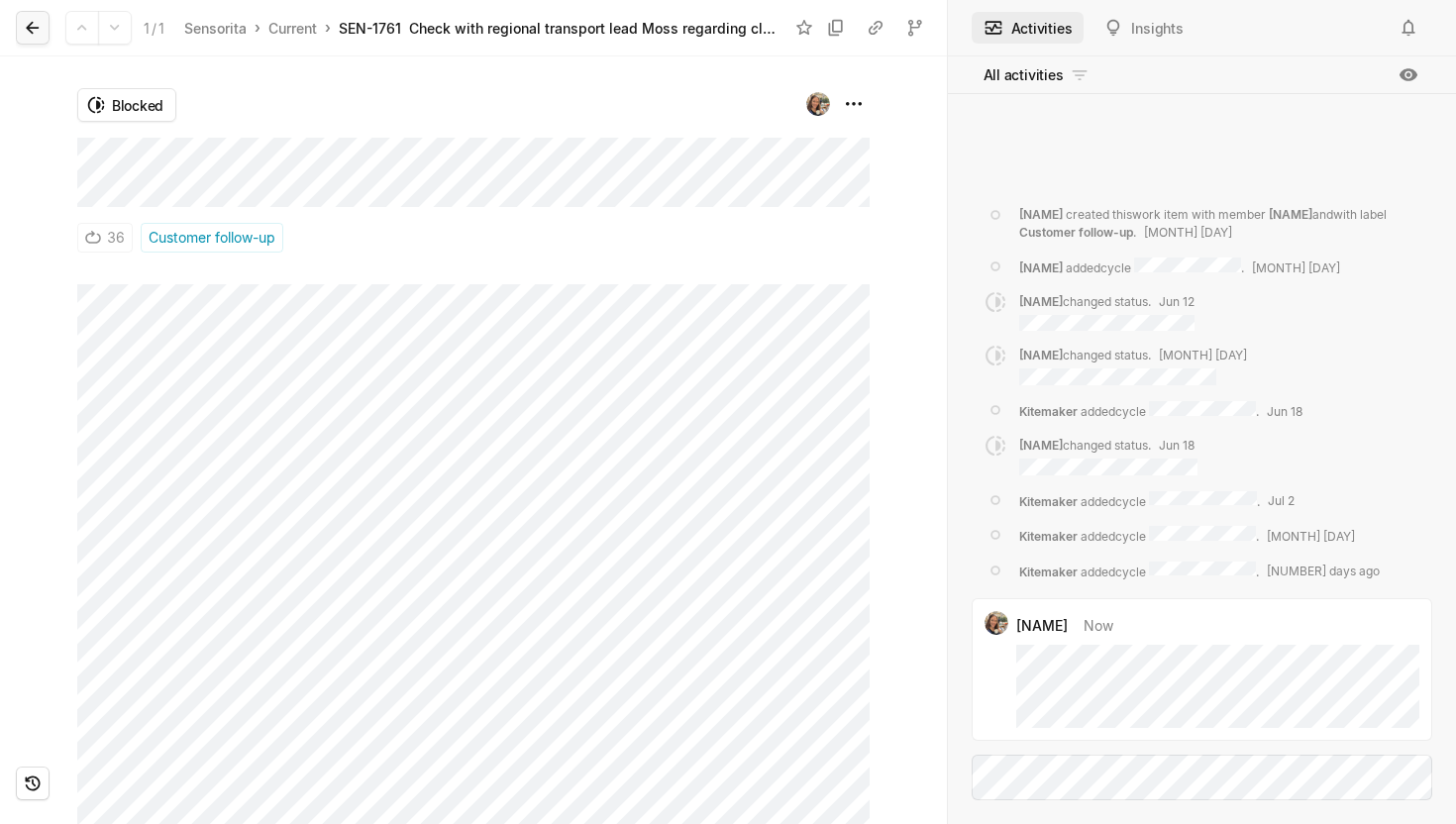 click at bounding box center (33, 28) 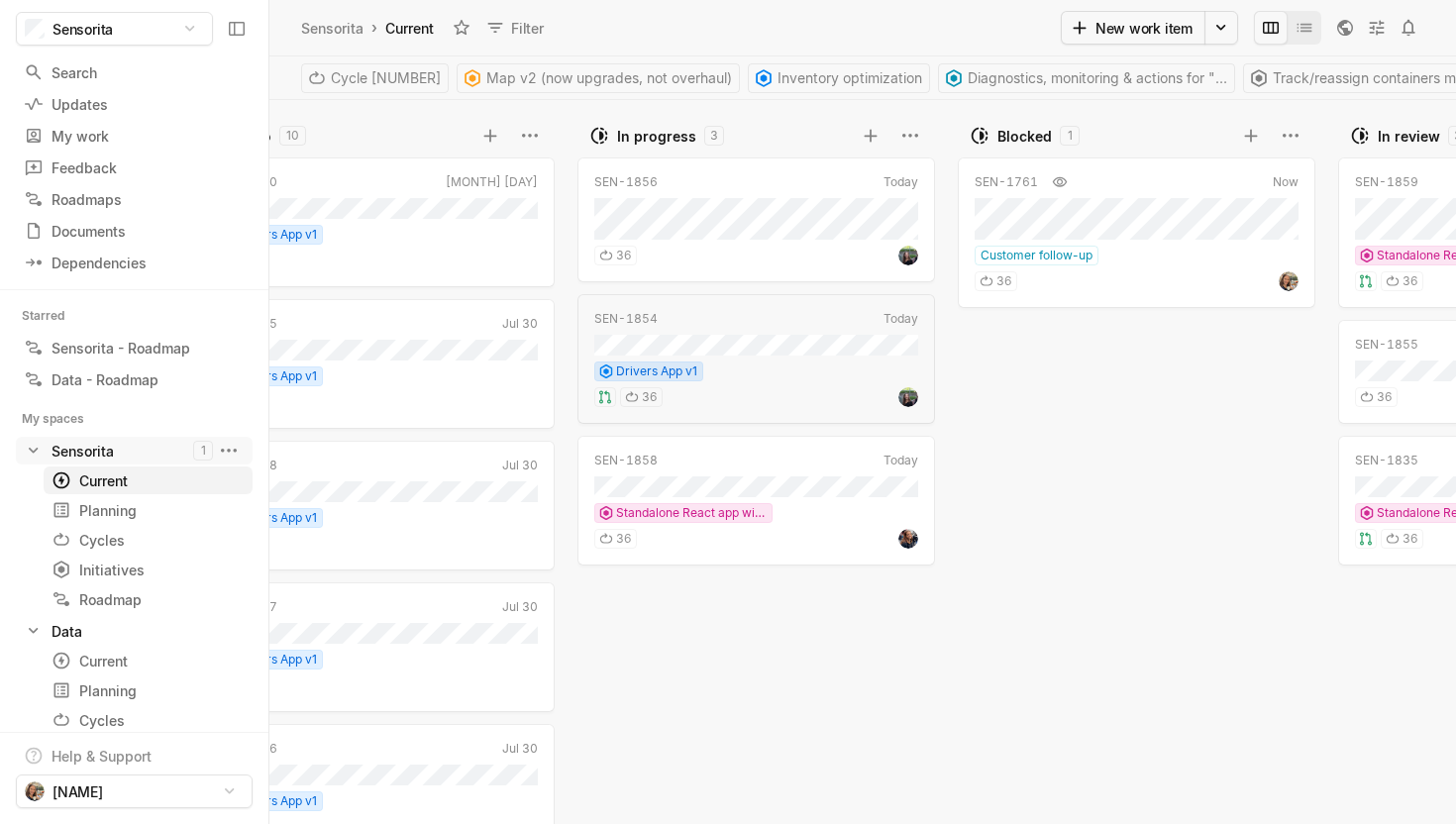 scroll, scrollTop: 0, scrollLeft: 0, axis: both 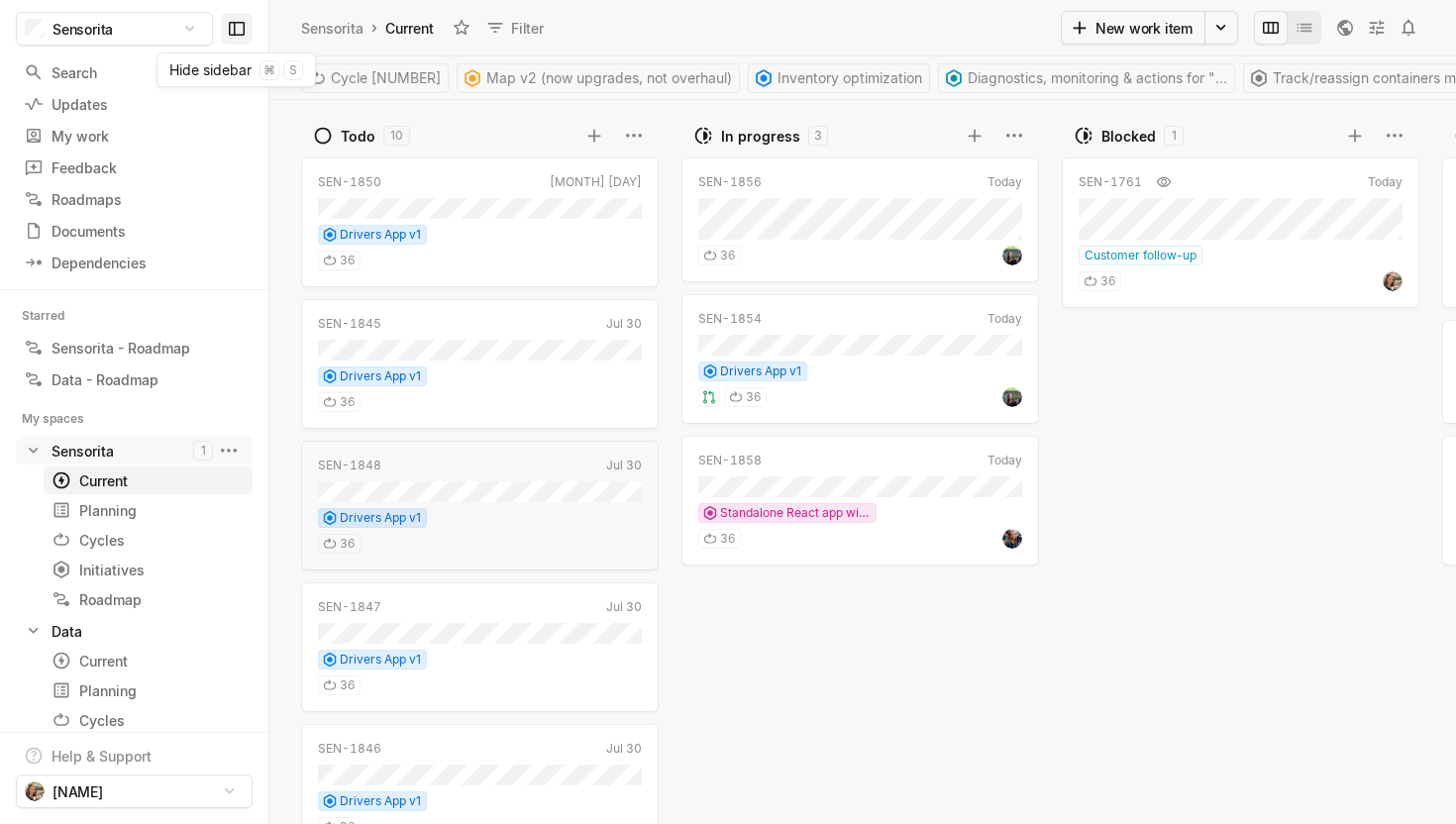 click 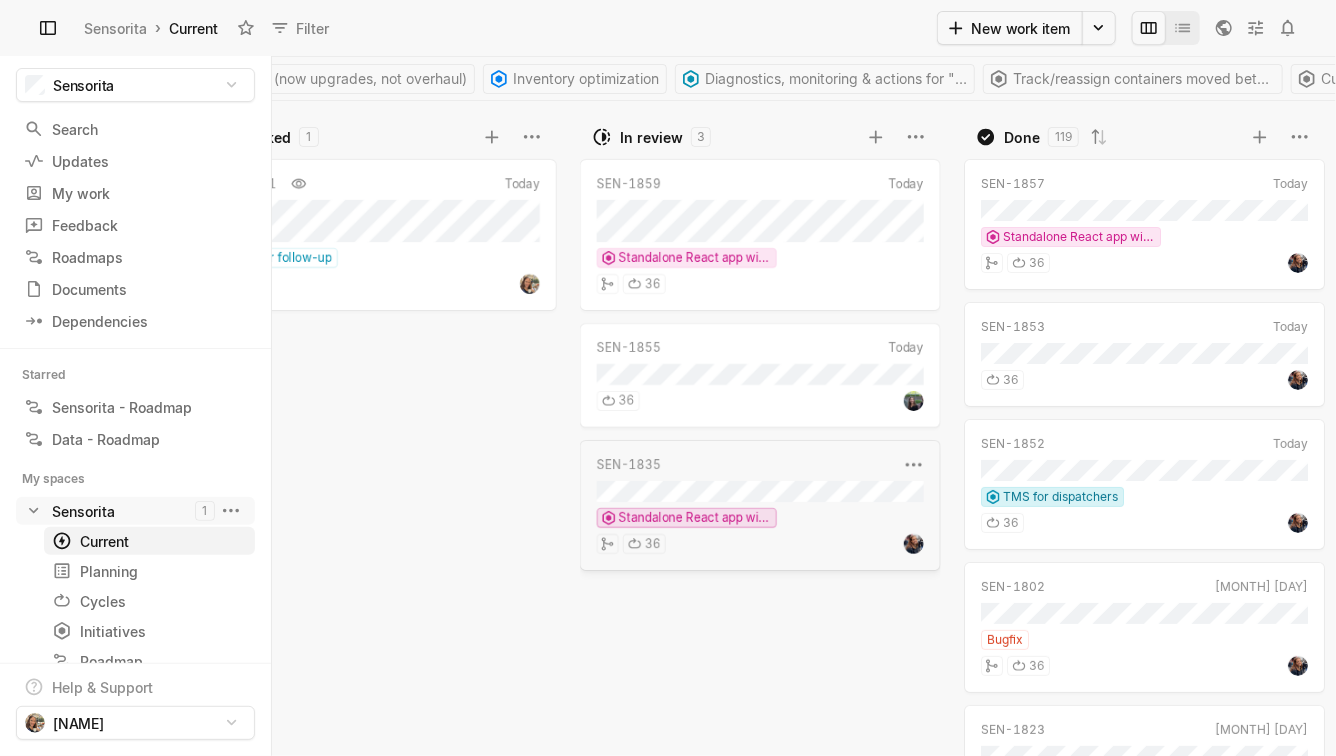 scroll, scrollTop: 0, scrollLeft: 648, axis: horizontal 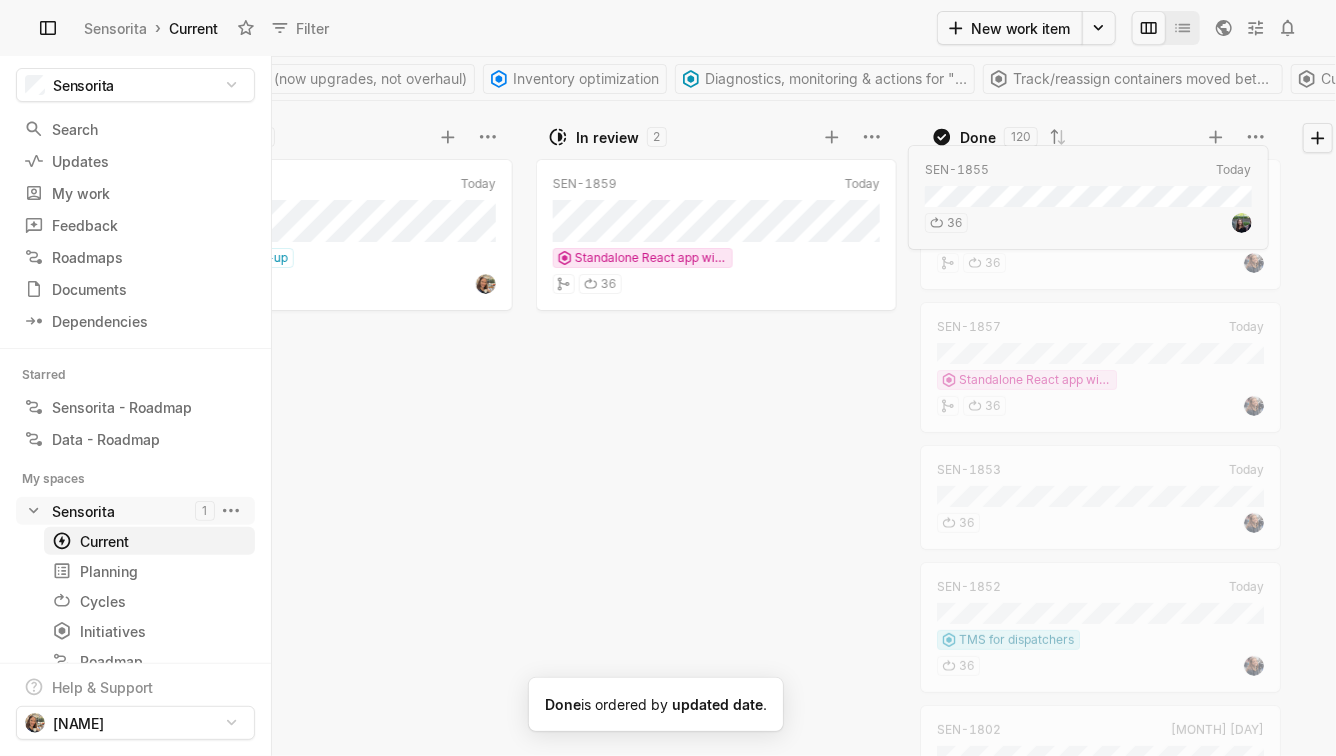 drag, startPoint x: 644, startPoint y: 359, endPoint x: 1026, endPoint y: 180, distance: 421.85898 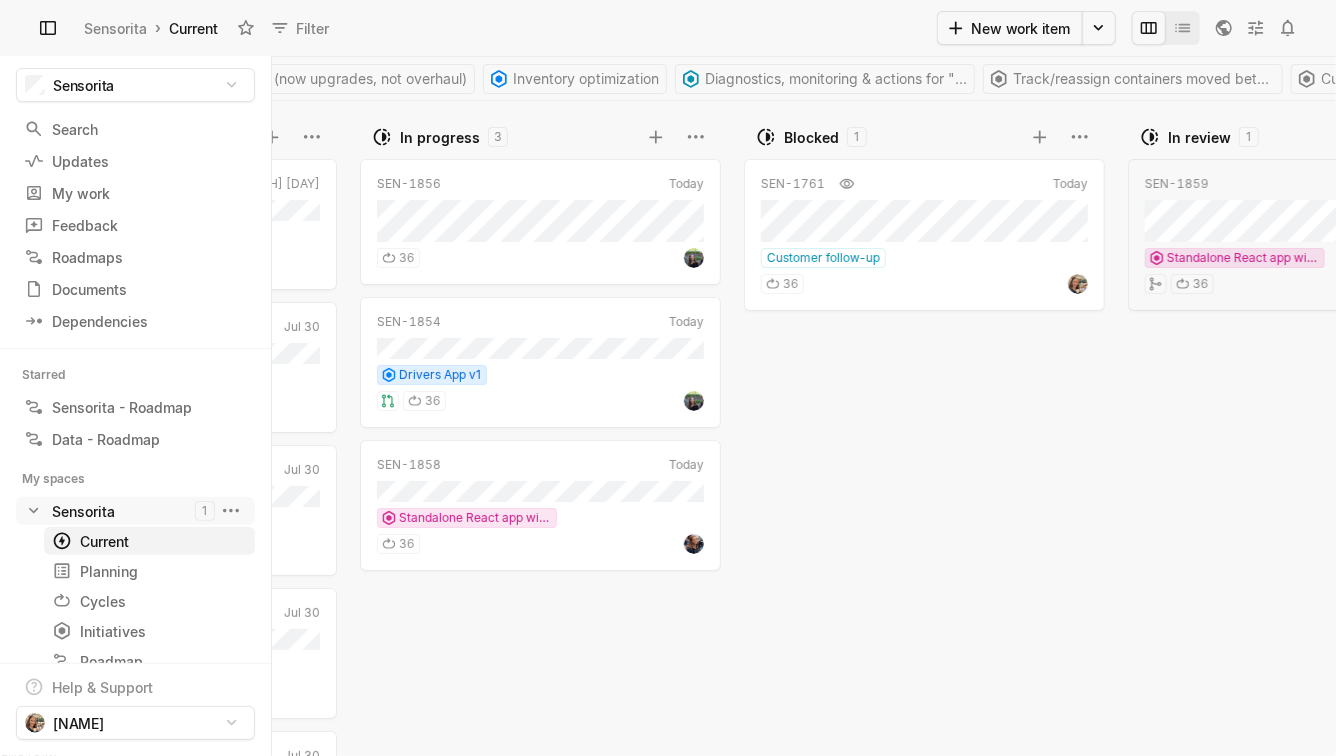 scroll, scrollTop: 0, scrollLeft: 55, axis: horizontal 